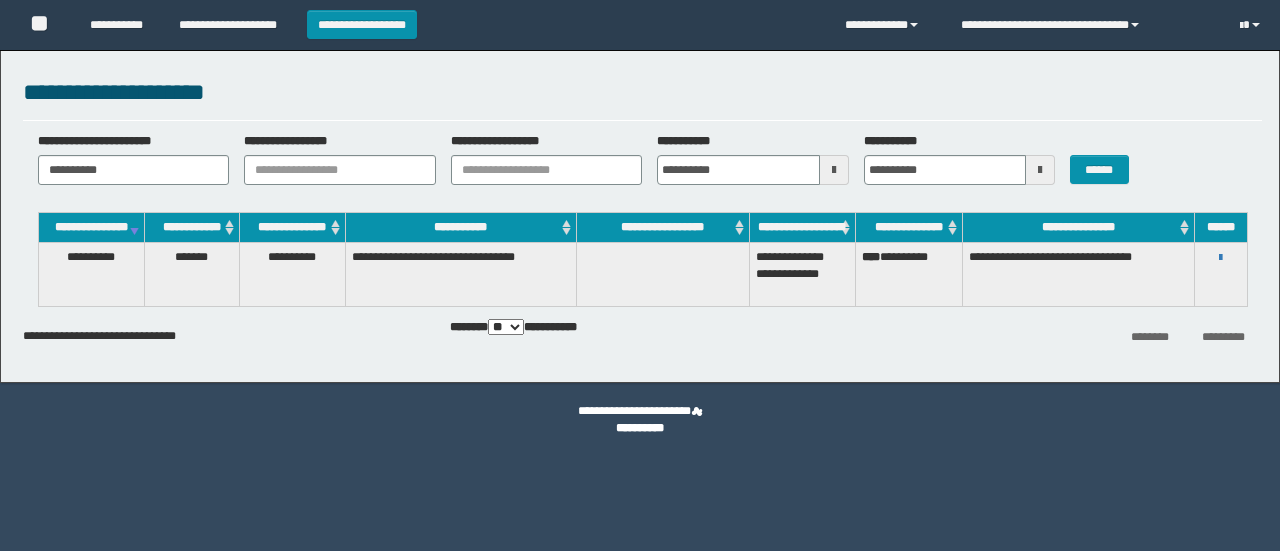 scroll, scrollTop: 0, scrollLeft: 0, axis: both 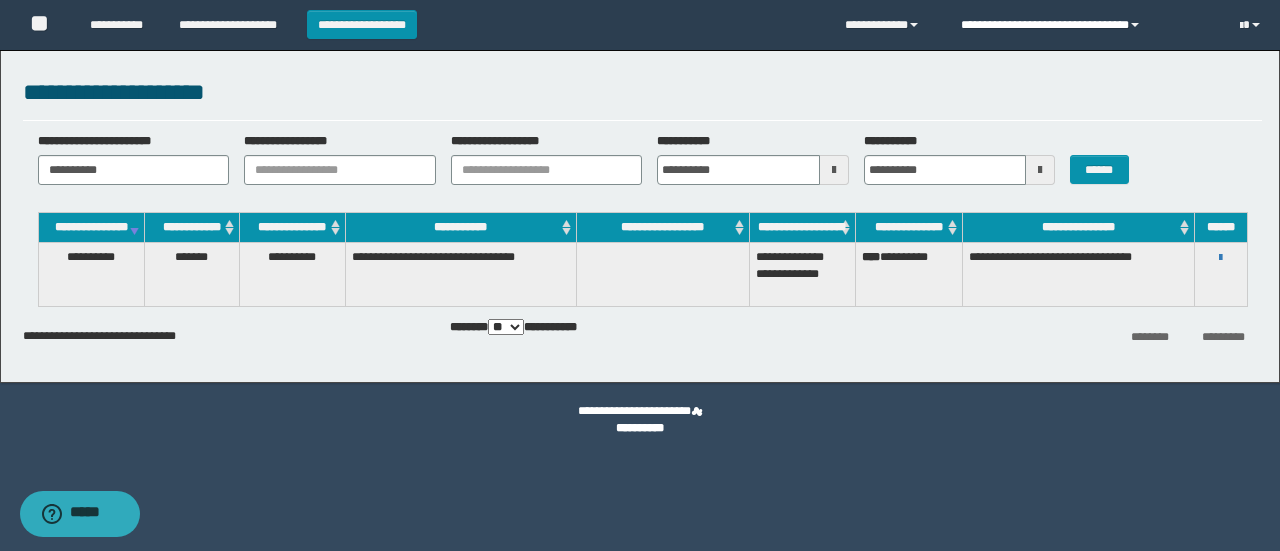 click on "**********" at bounding box center [1085, 25] 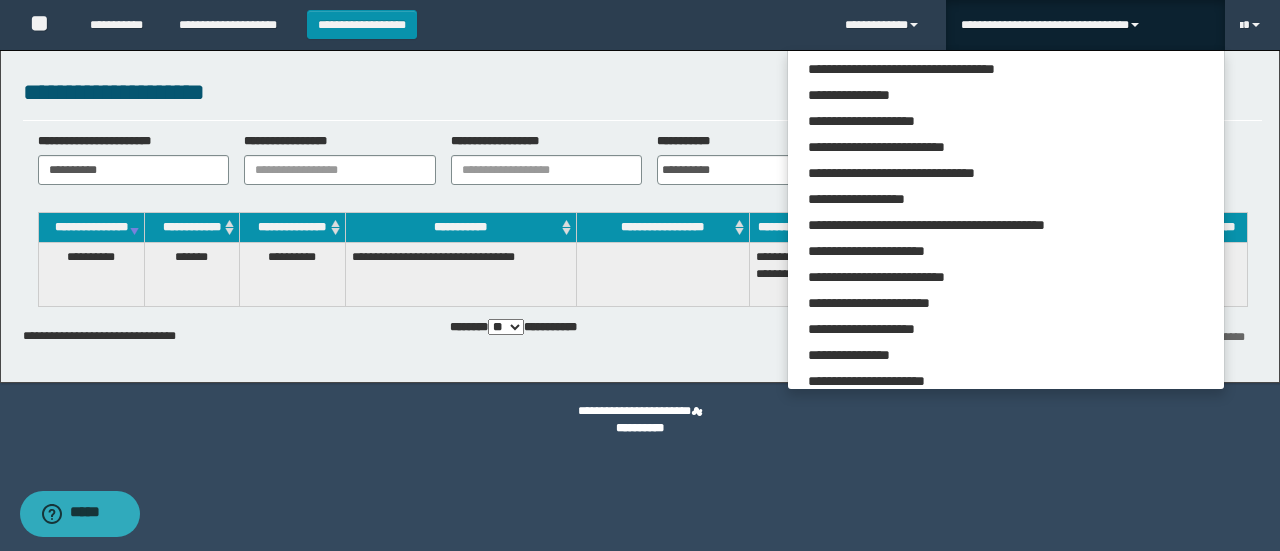 scroll, scrollTop: 113, scrollLeft: 0, axis: vertical 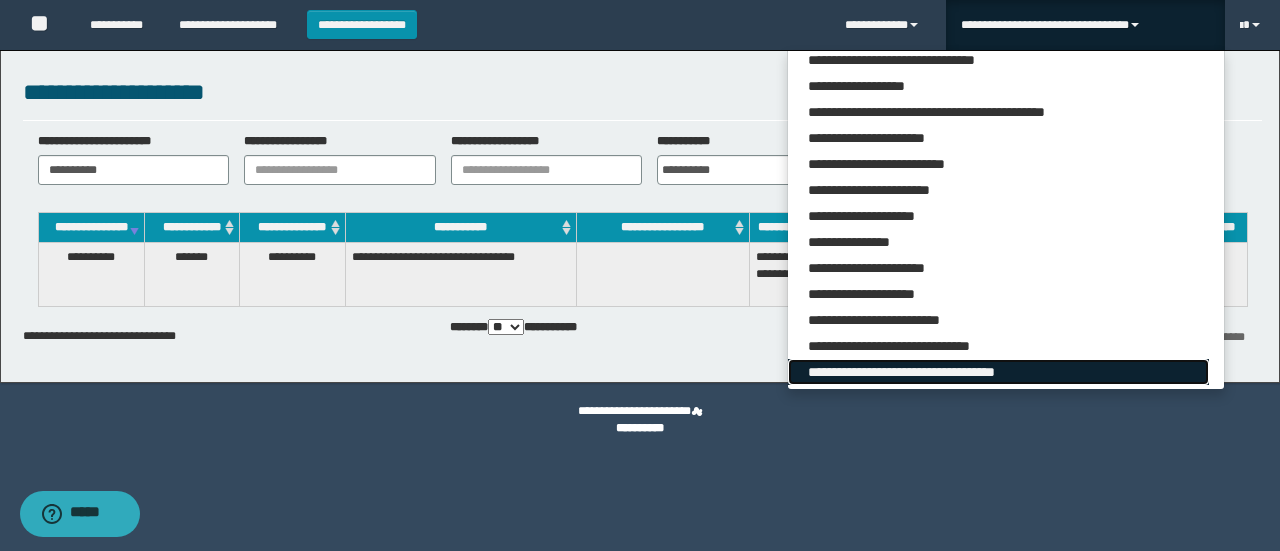 click on "**********" at bounding box center [998, 372] 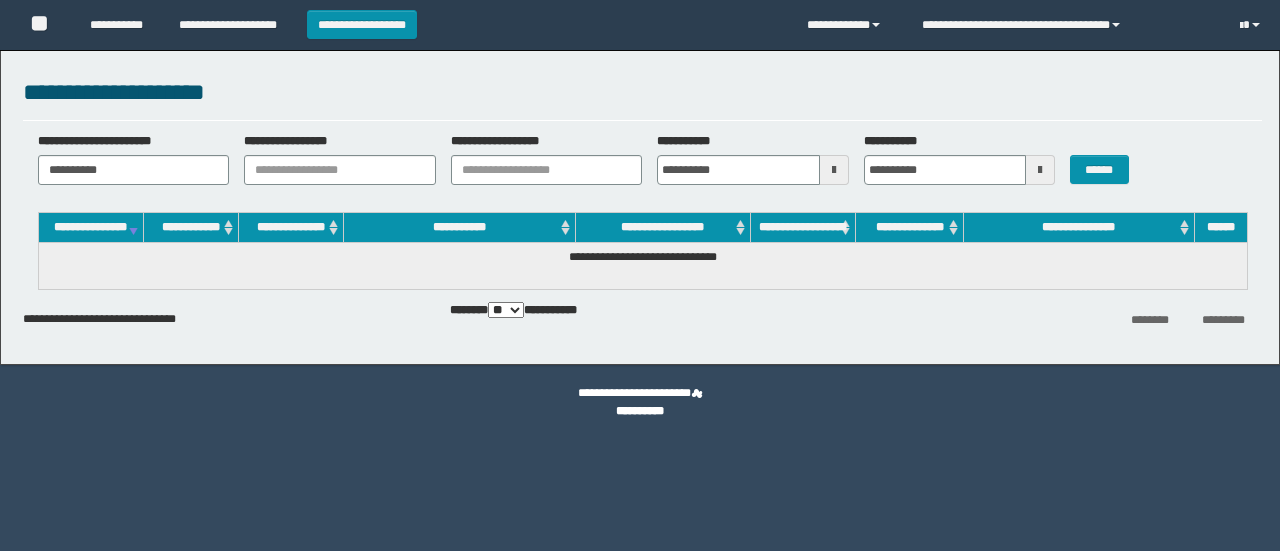 scroll, scrollTop: 0, scrollLeft: 0, axis: both 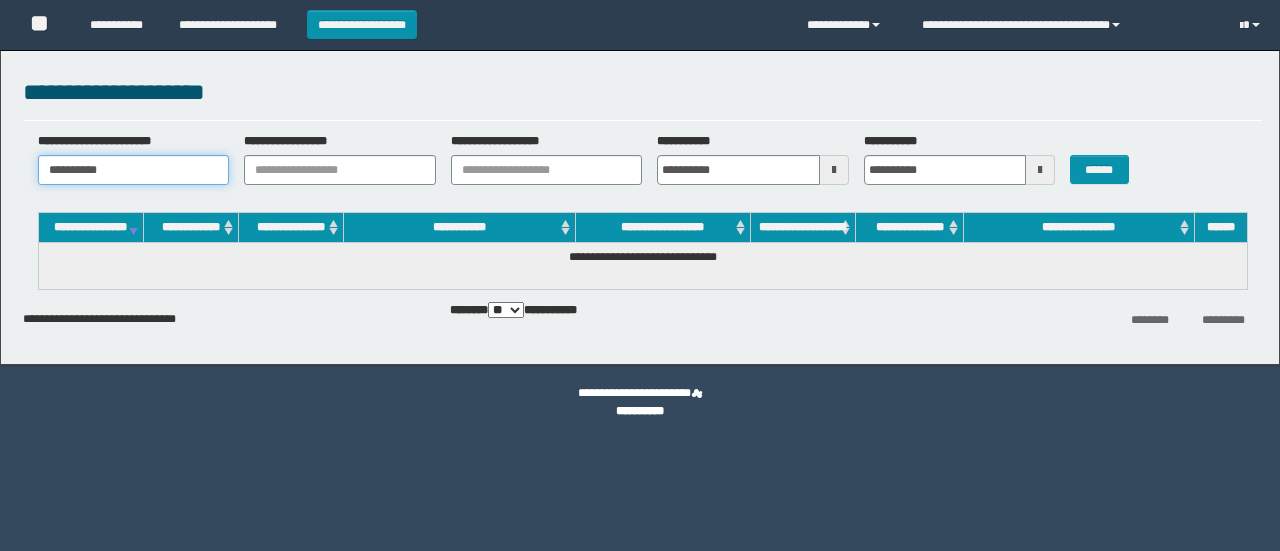 click on "**********" at bounding box center (134, 170) 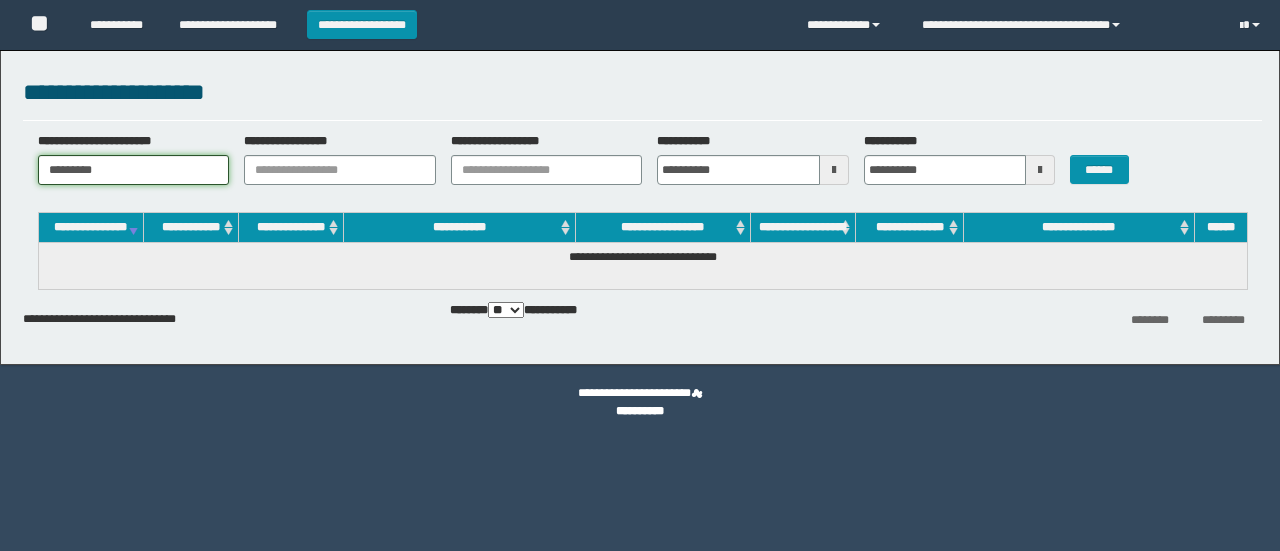 scroll, scrollTop: 0, scrollLeft: 0, axis: both 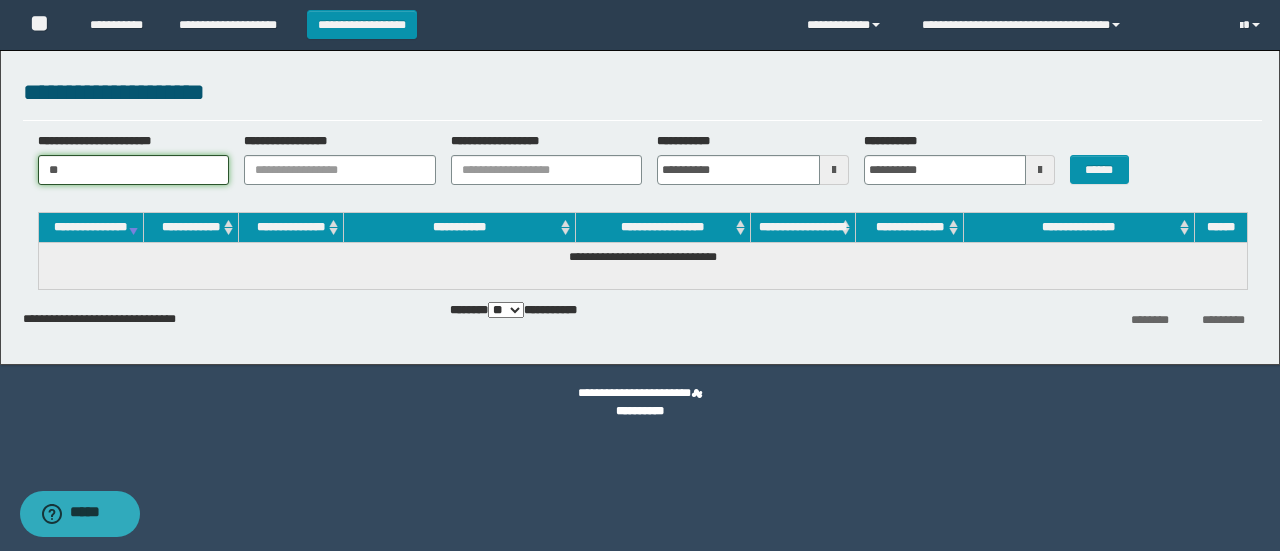 type on "*" 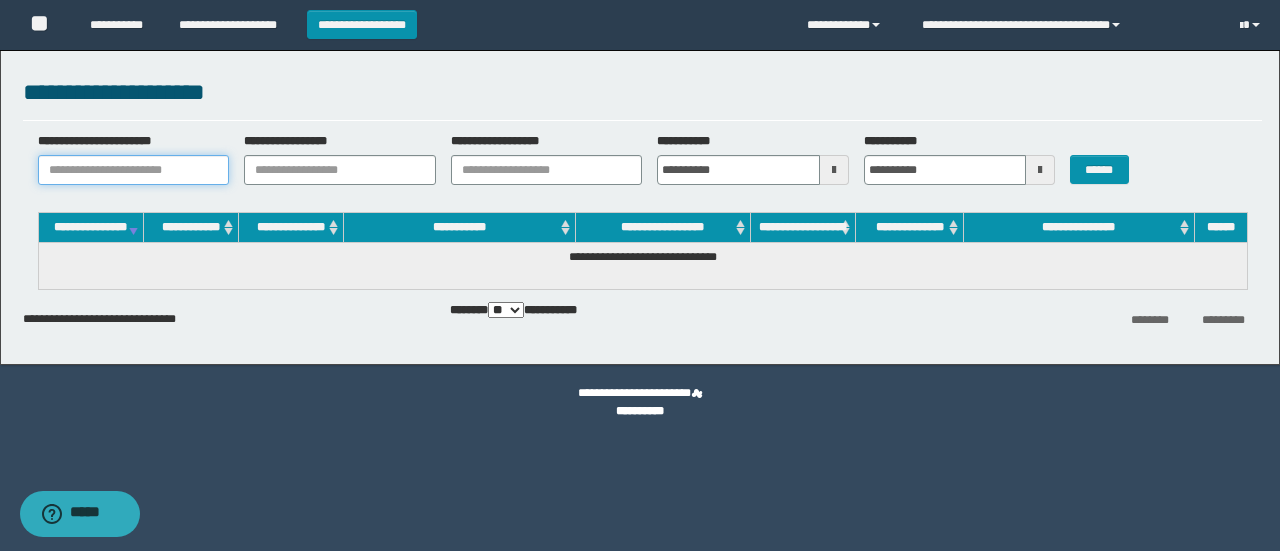 paste on "**********" 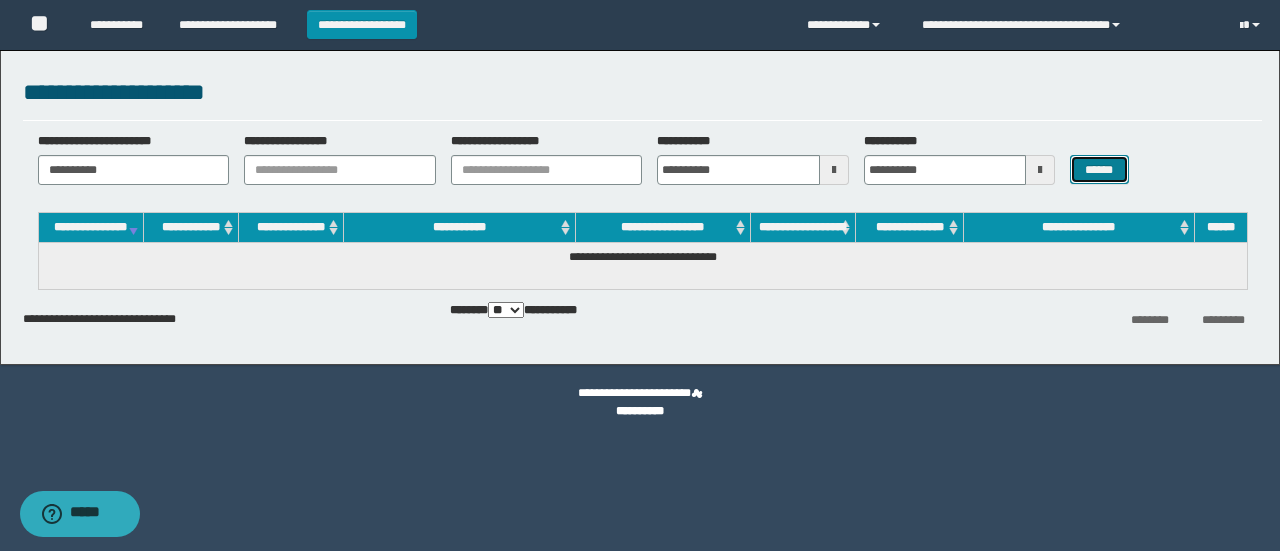 click on "******" at bounding box center (1099, 169) 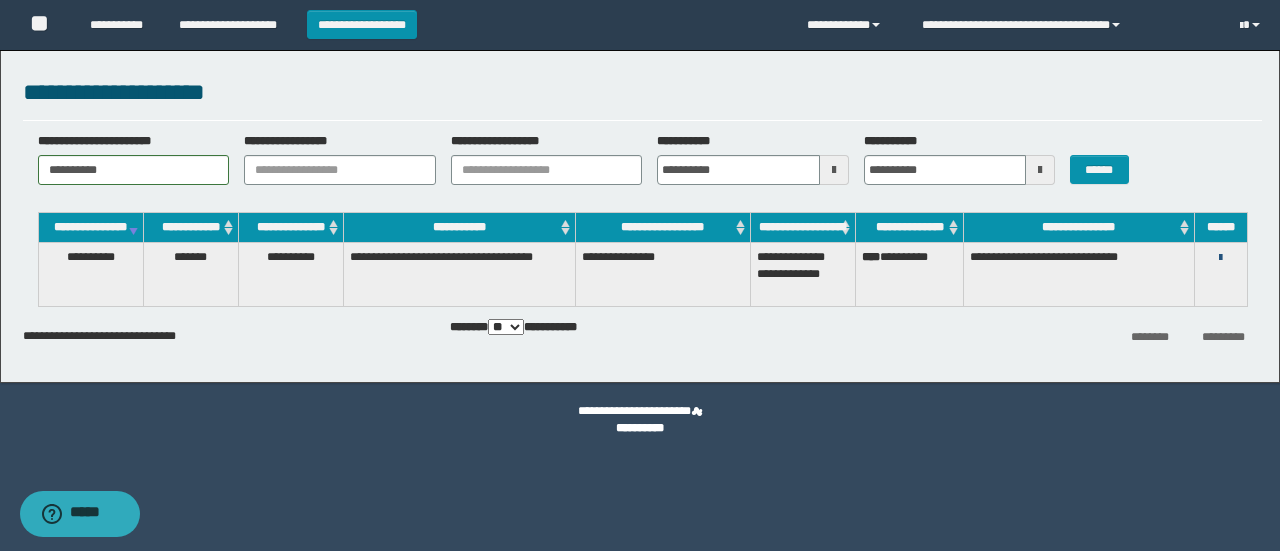 click at bounding box center (1220, 258) 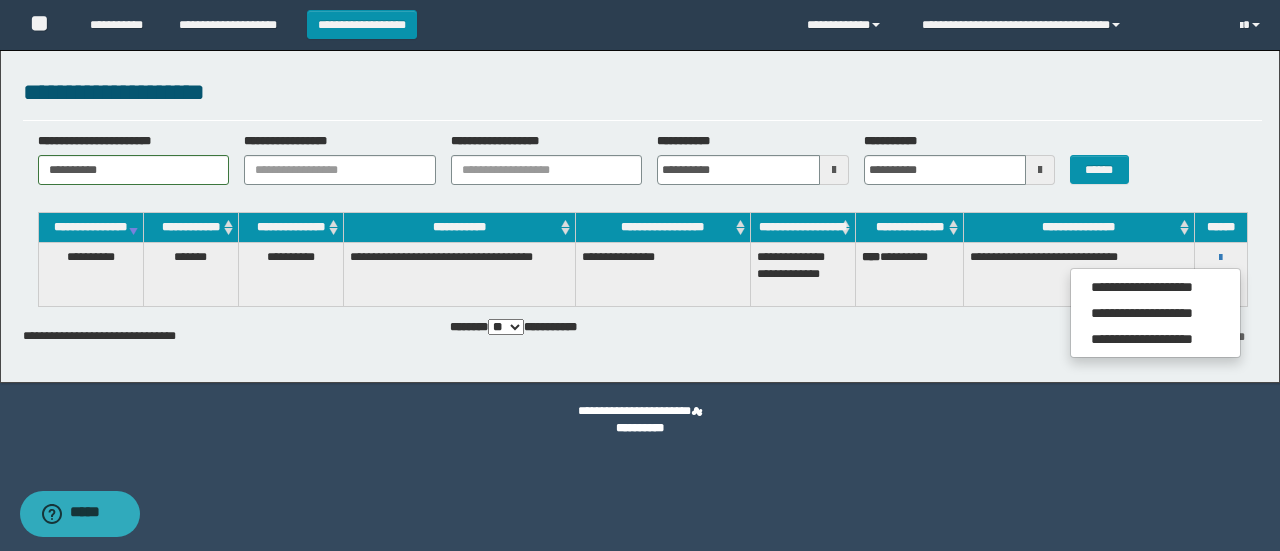 click on "**********" at bounding box center [640, 211] 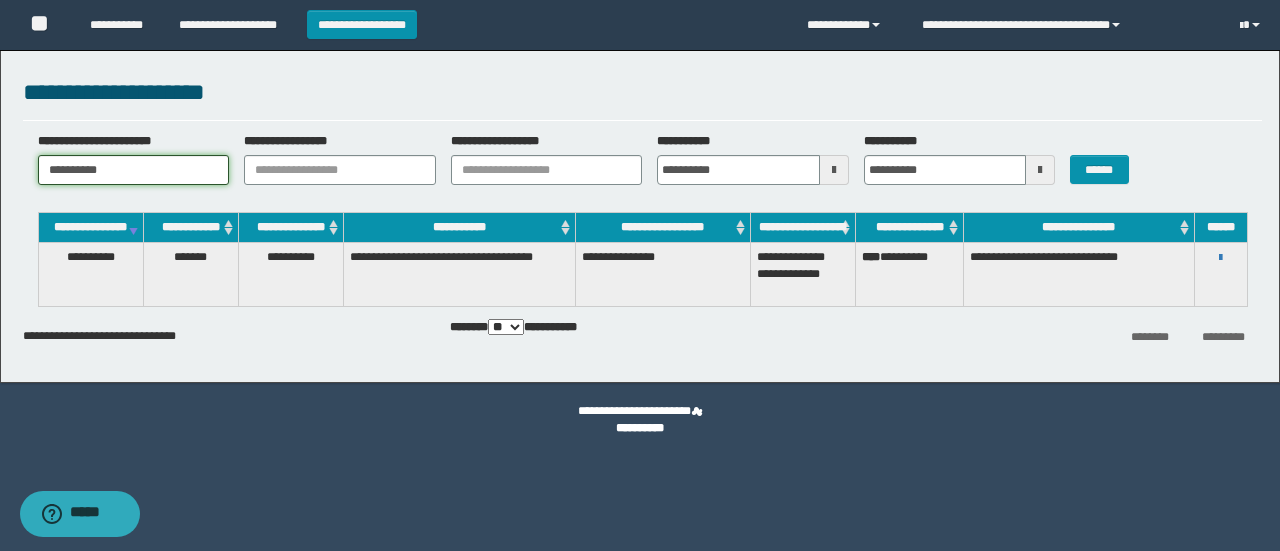 click on "**********" at bounding box center (134, 170) 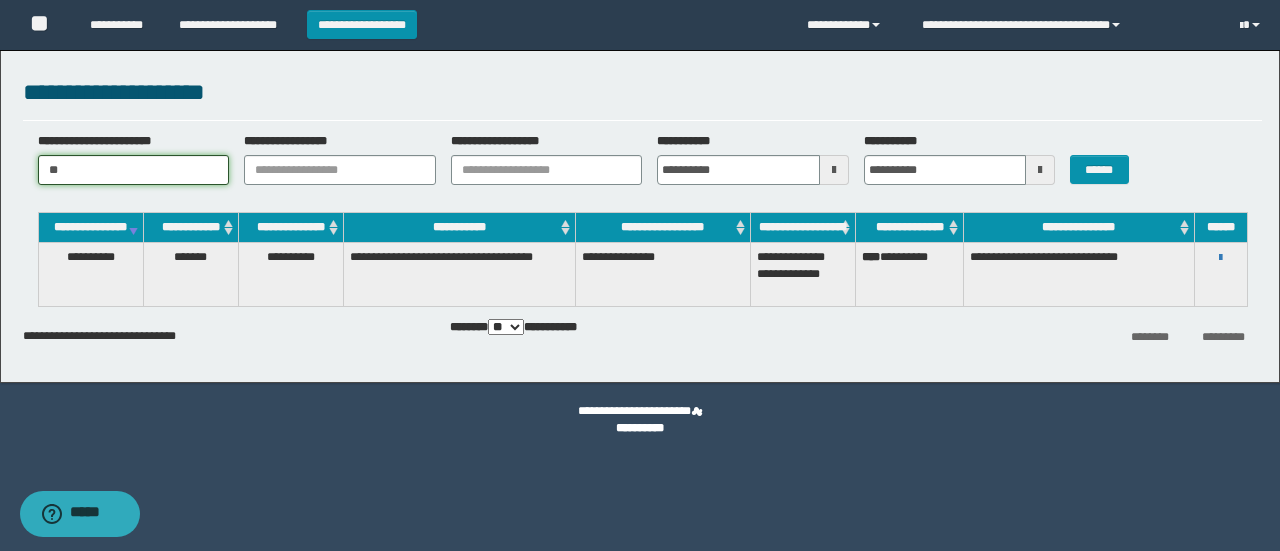 type on "*" 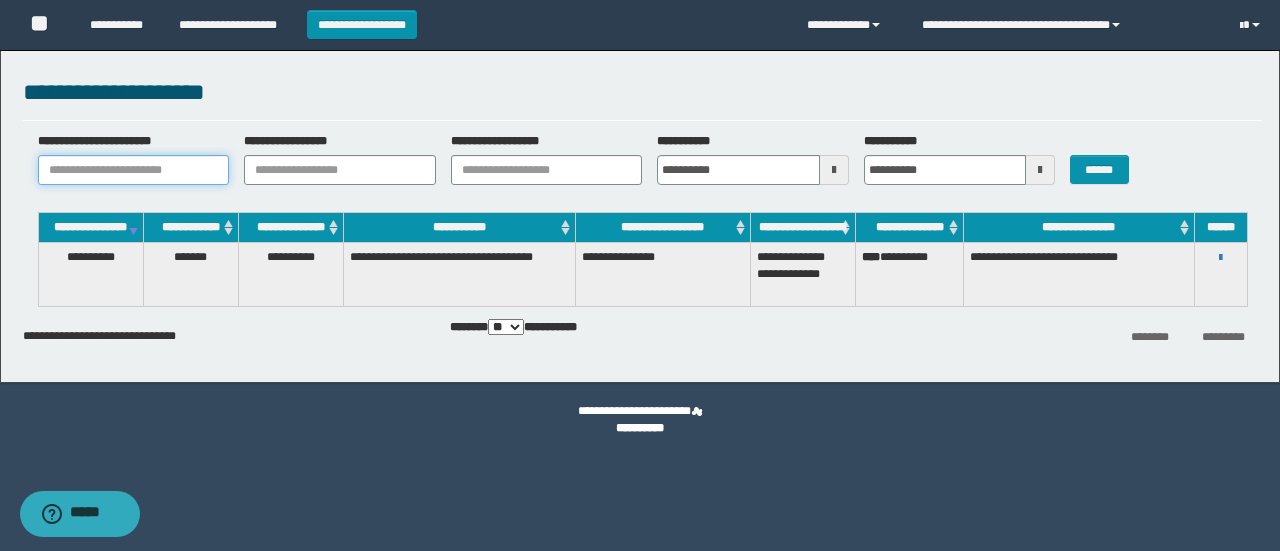 paste on "**********" 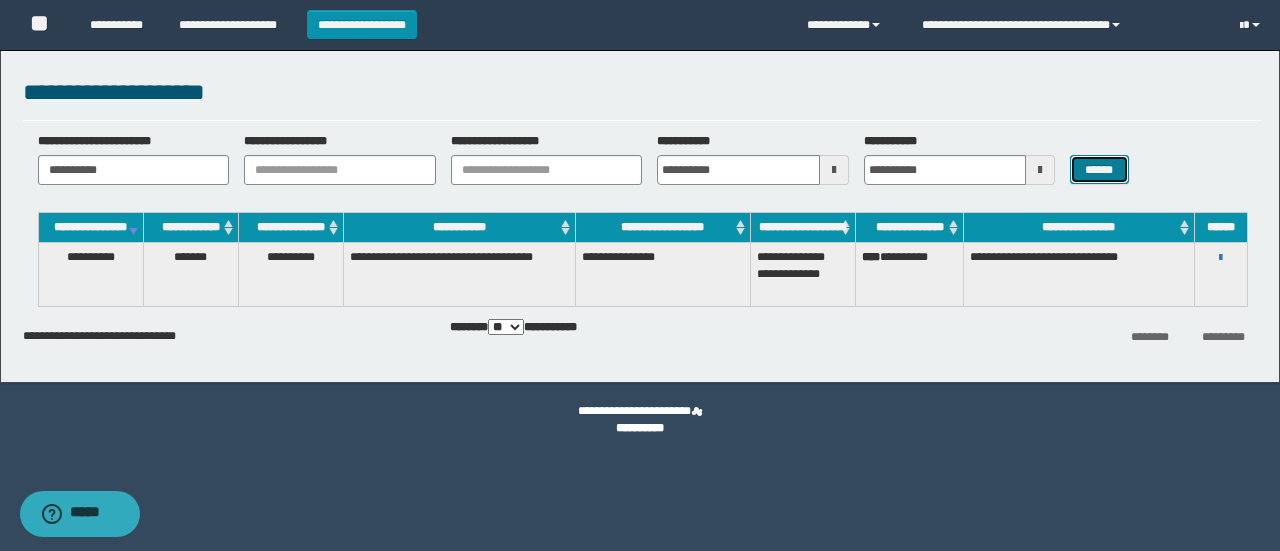 click on "******" at bounding box center [1099, 169] 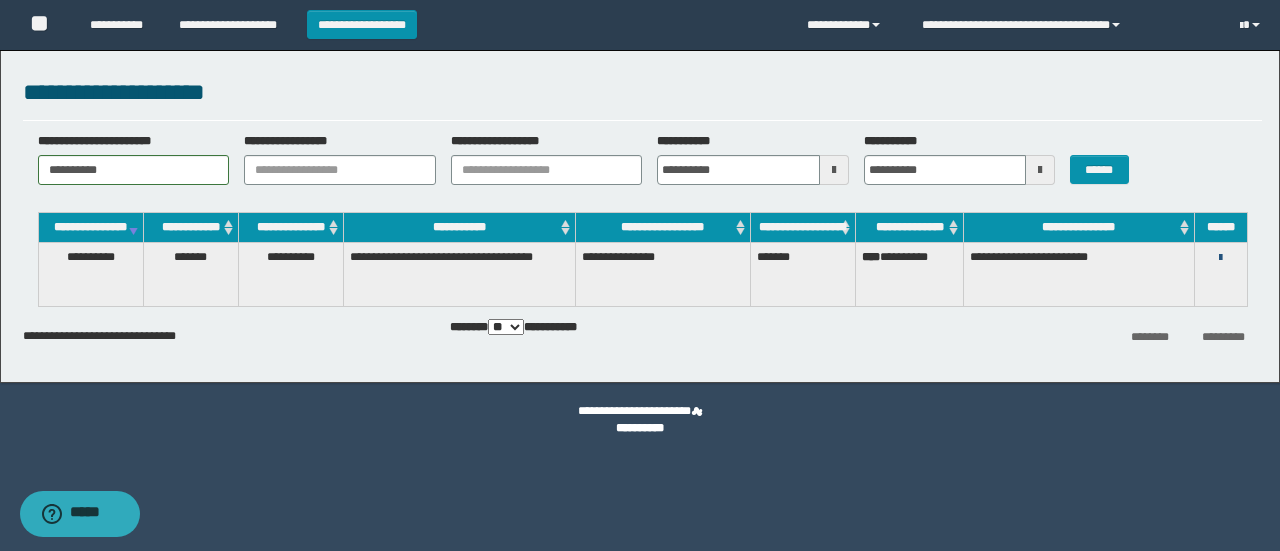 click at bounding box center (1220, 258) 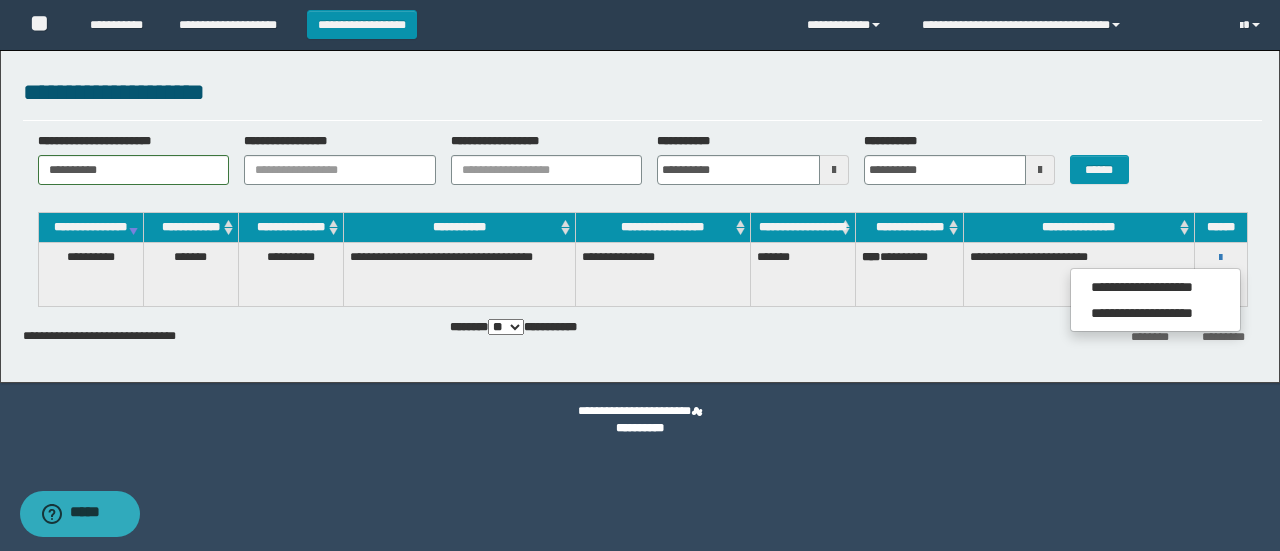 click on "**********" at bounding box center (642, 92) 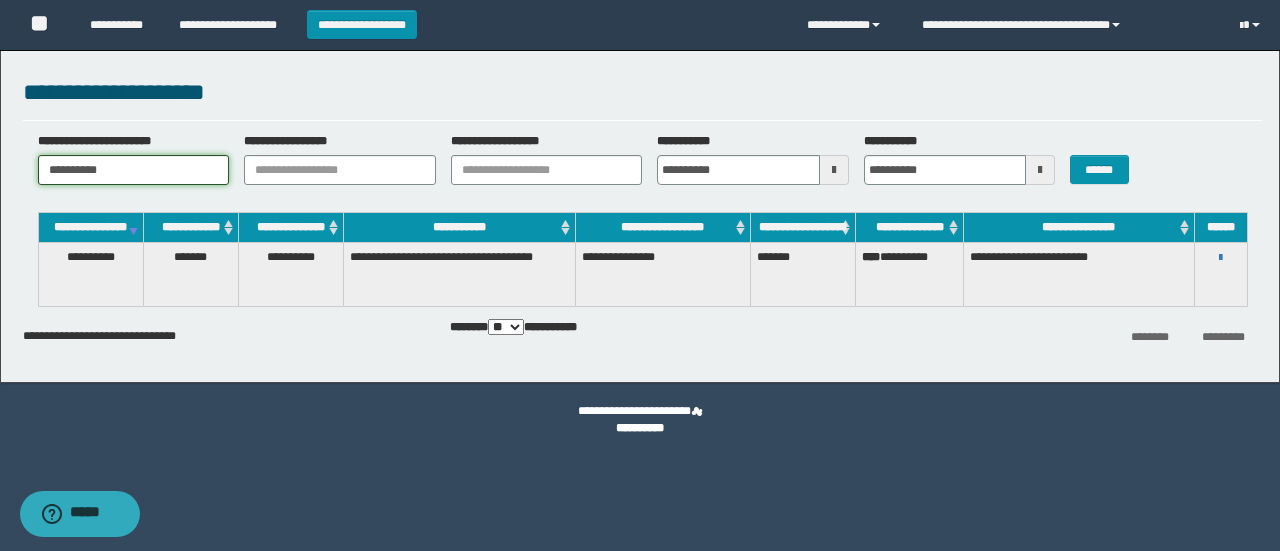 click on "**********" at bounding box center [134, 170] 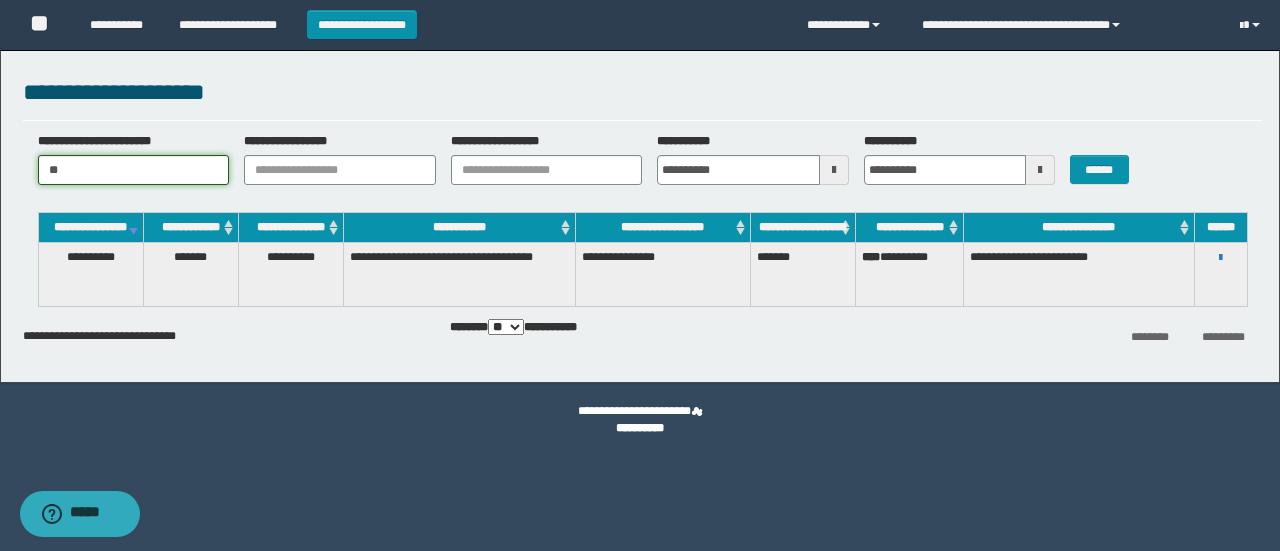 type on "*" 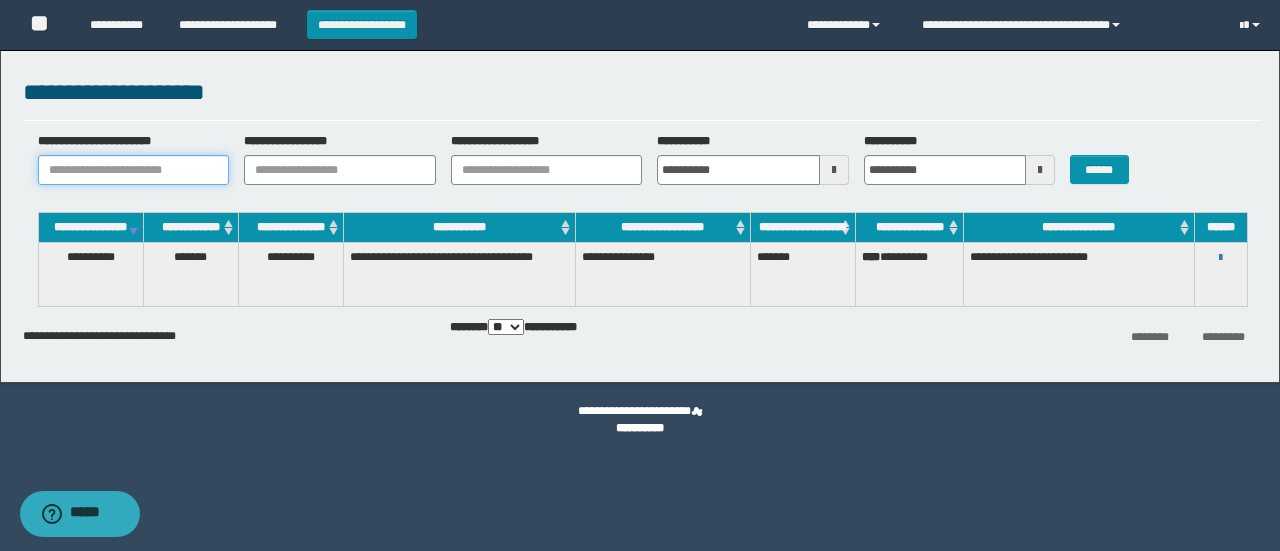 paste on "**********" 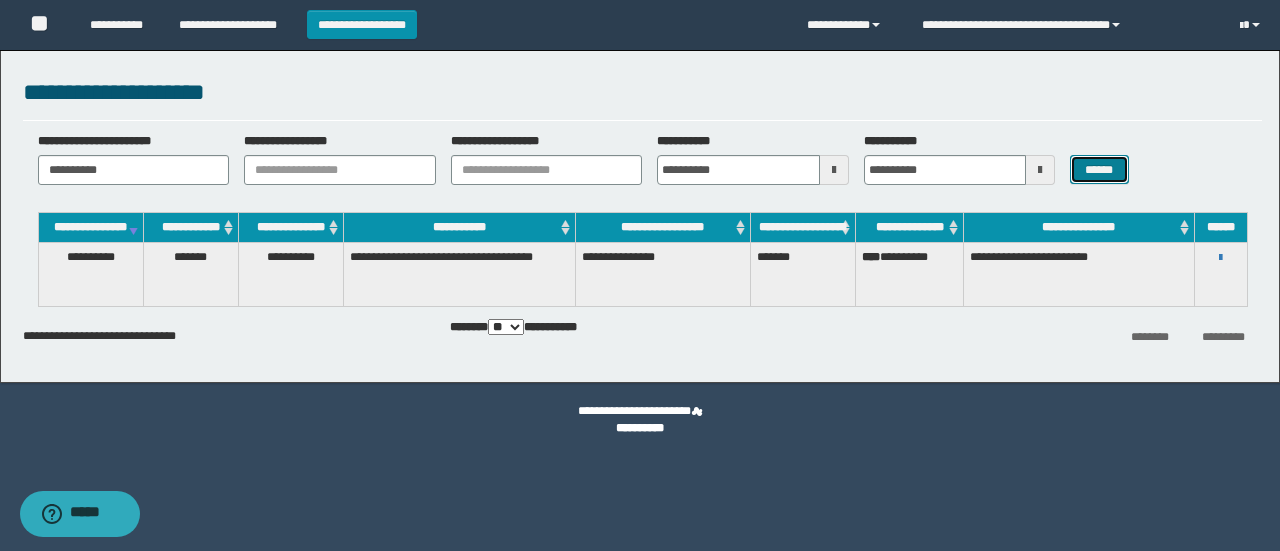 click on "******" at bounding box center (1099, 169) 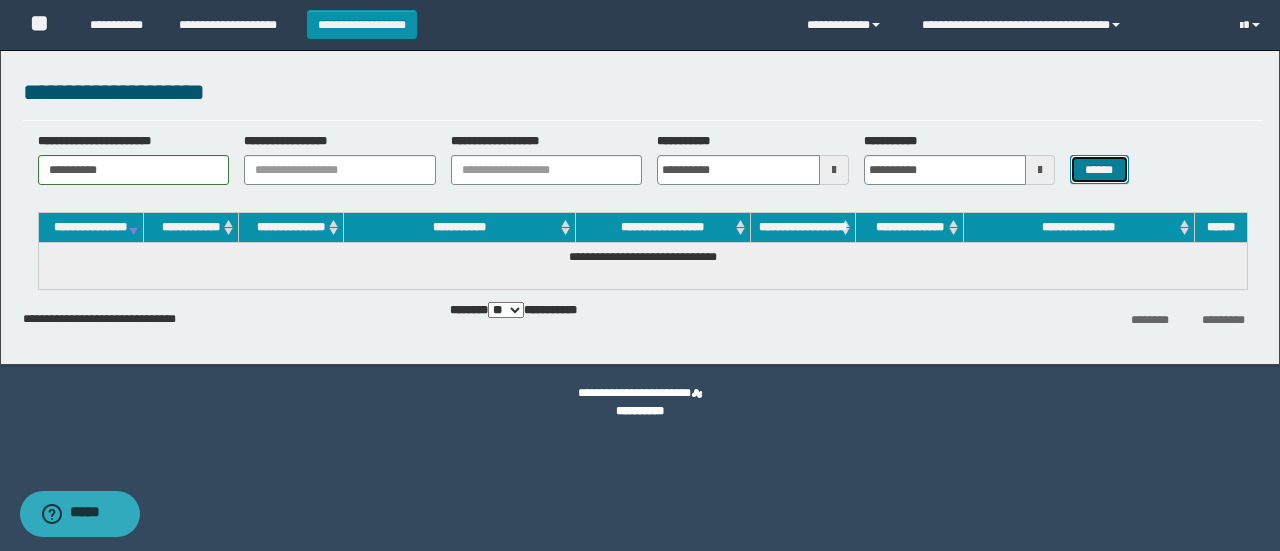 click on "******" at bounding box center [1099, 169] 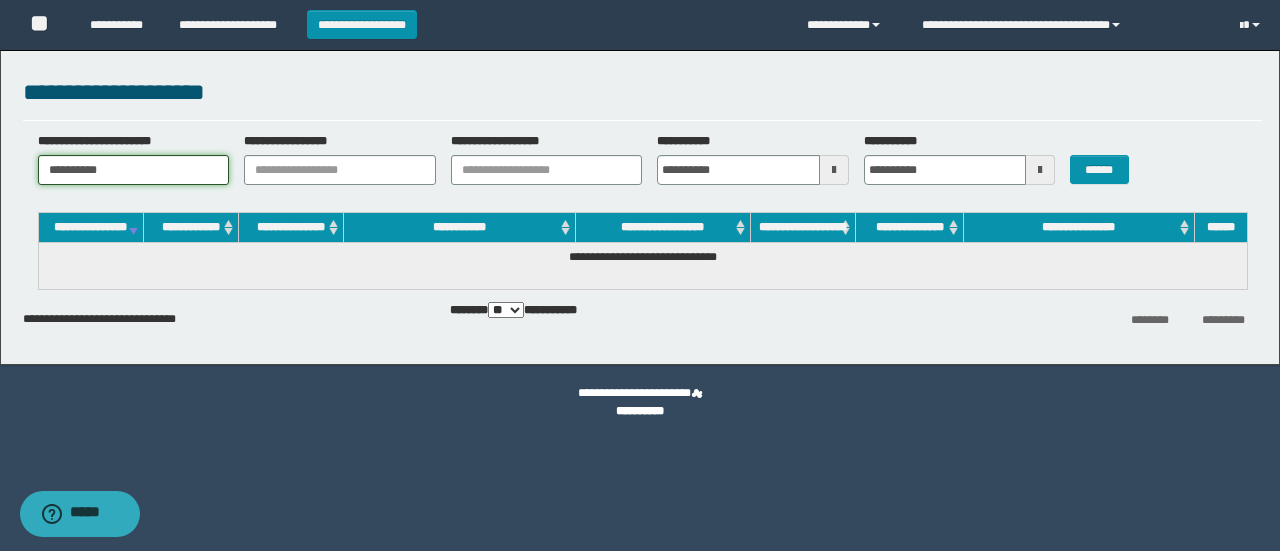 click on "**********" at bounding box center (134, 170) 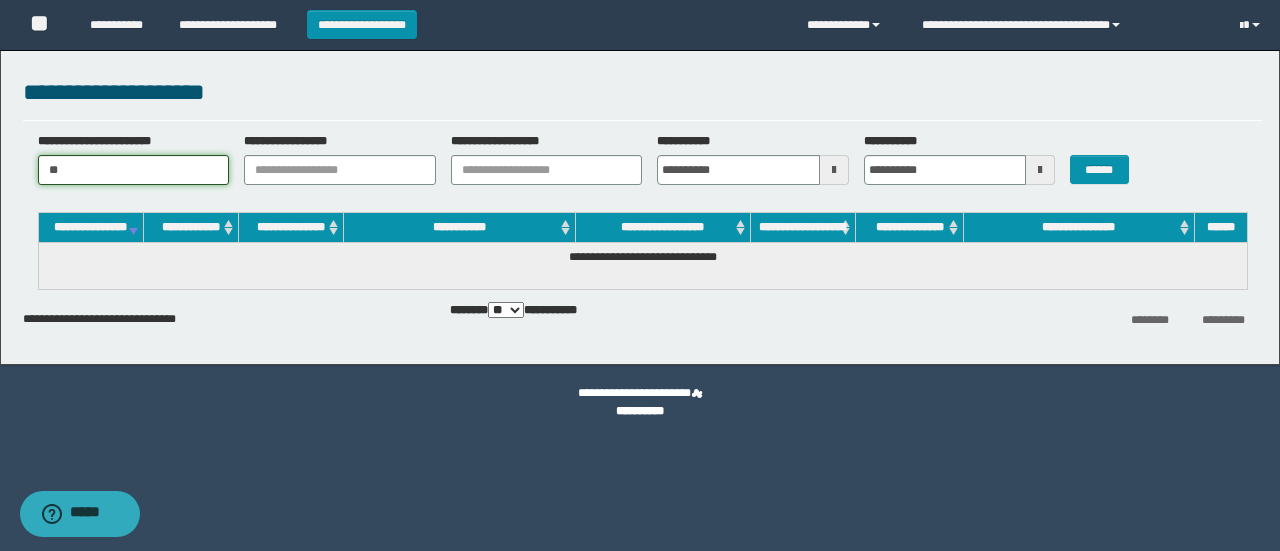 type on "*" 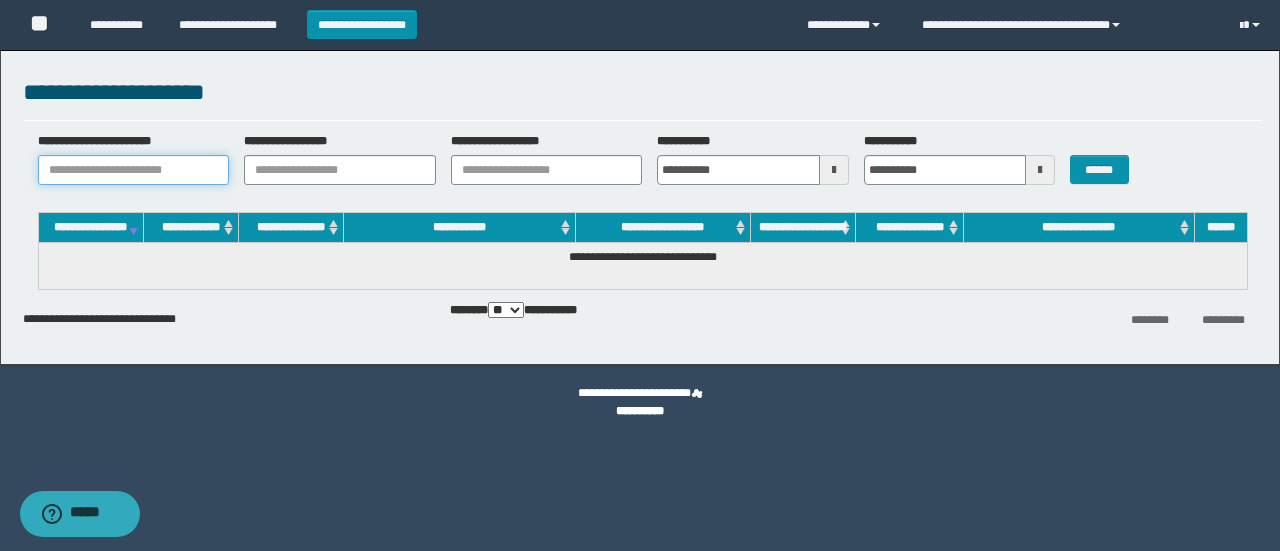 paste on "**********" 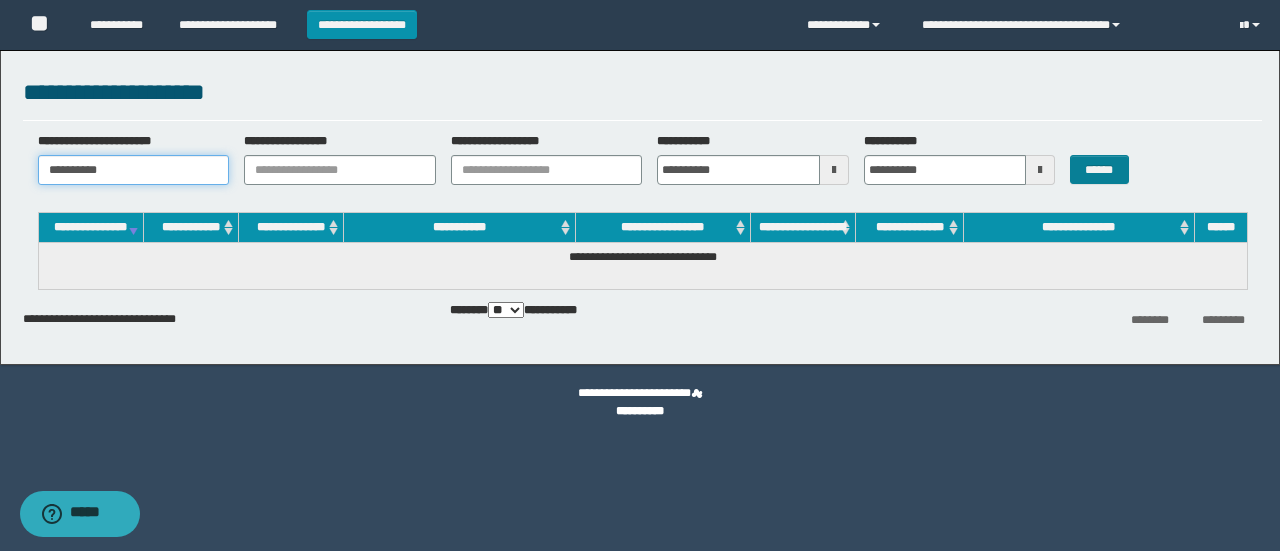 type on "**********" 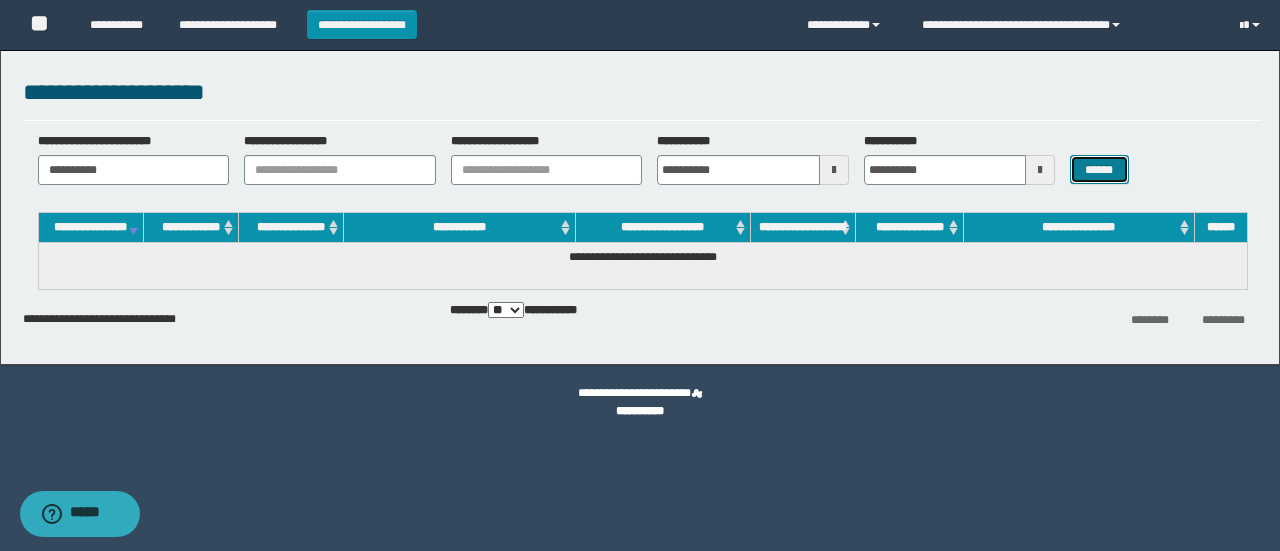 click on "******" at bounding box center (1099, 169) 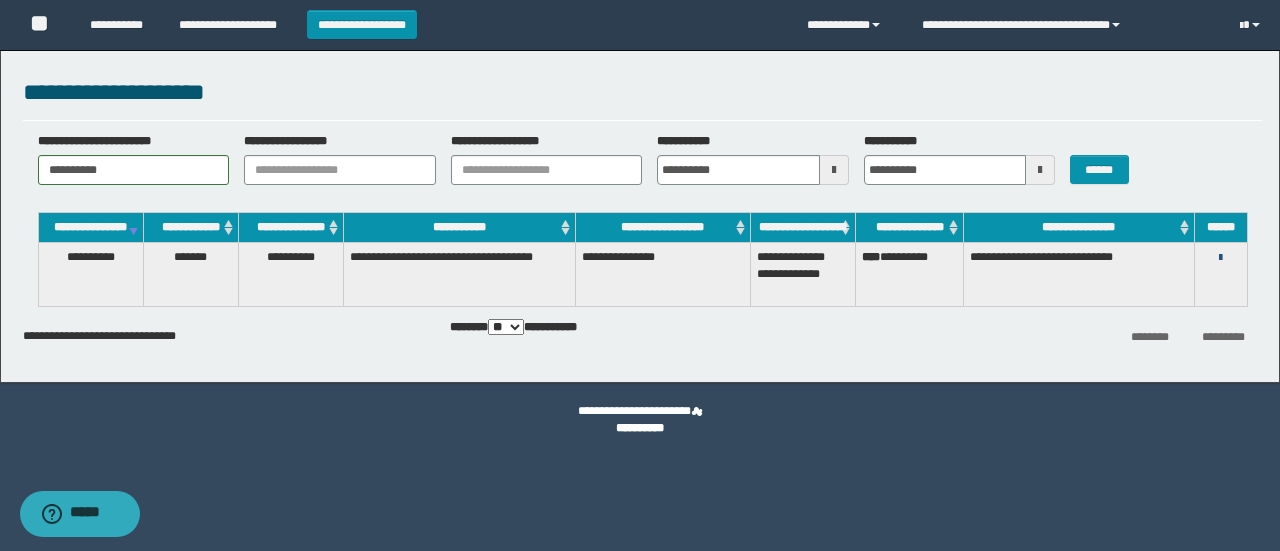 click at bounding box center (1220, 258) 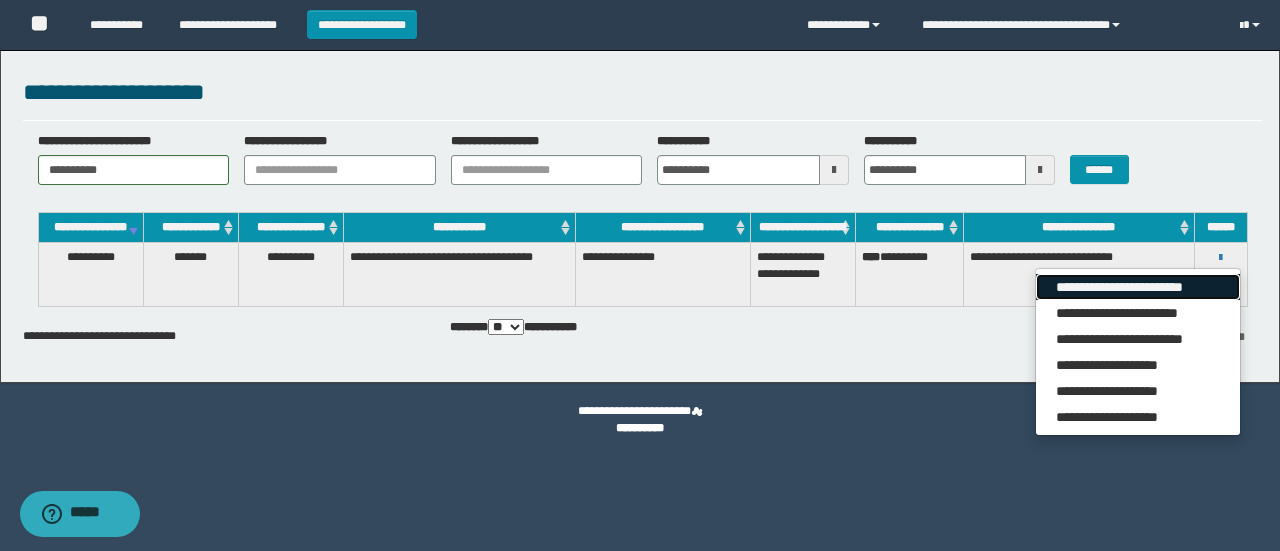 click on "**********" at bounding box center [1137, 287] 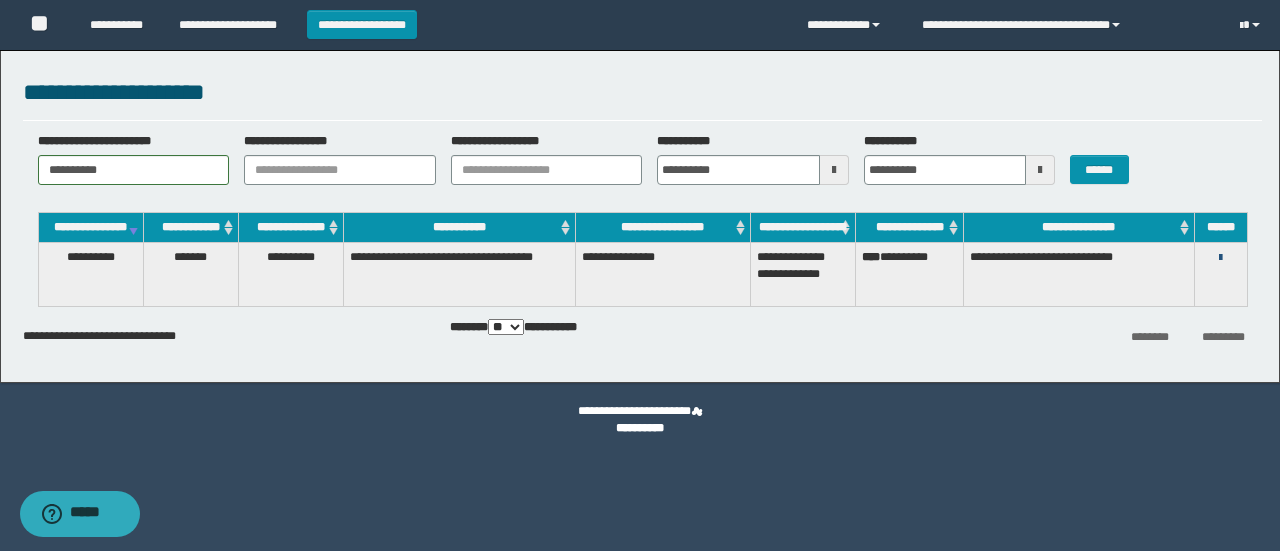 click at bounding box center [1220, 258] 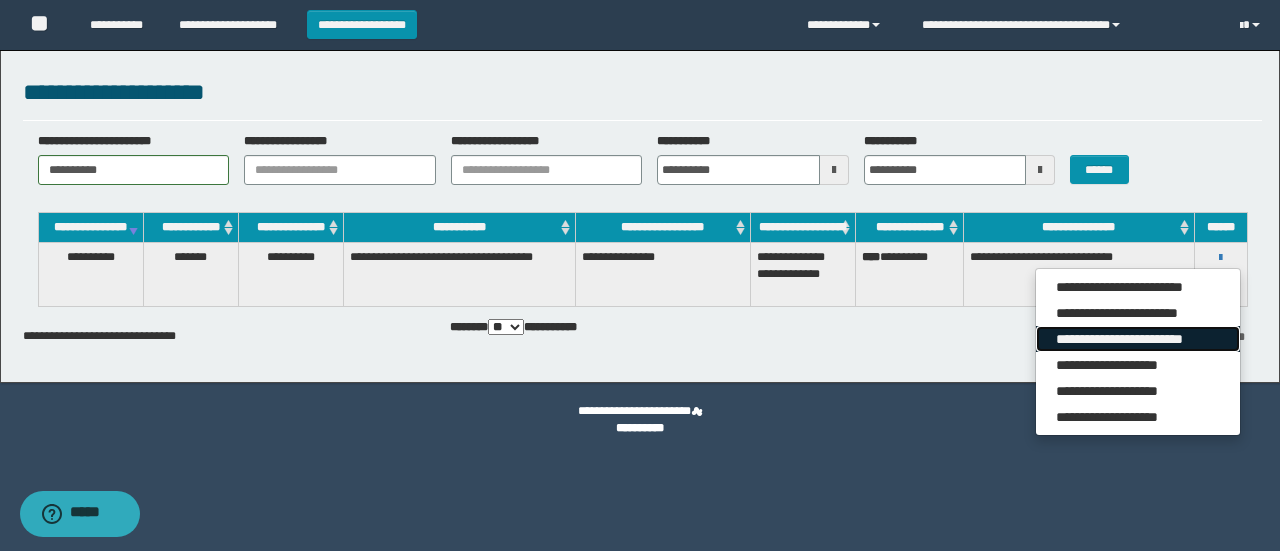 click on "**********" at bounding box center (1137, 339) 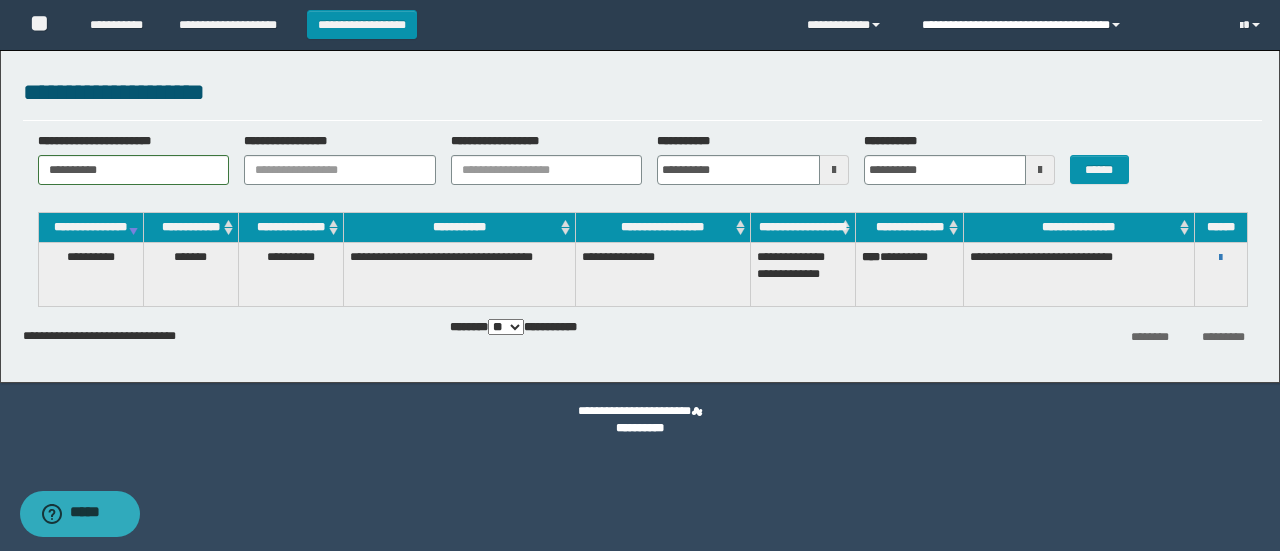 click on "**********" at bounding box center [1065, 25] 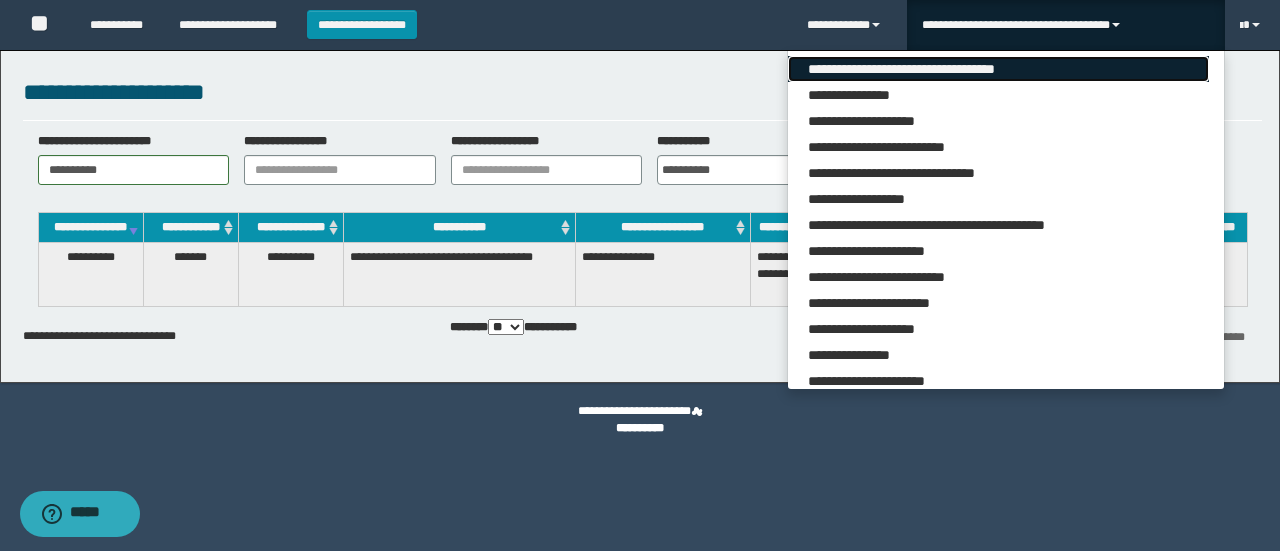 click on "**********" at bounding box center (998, 69) 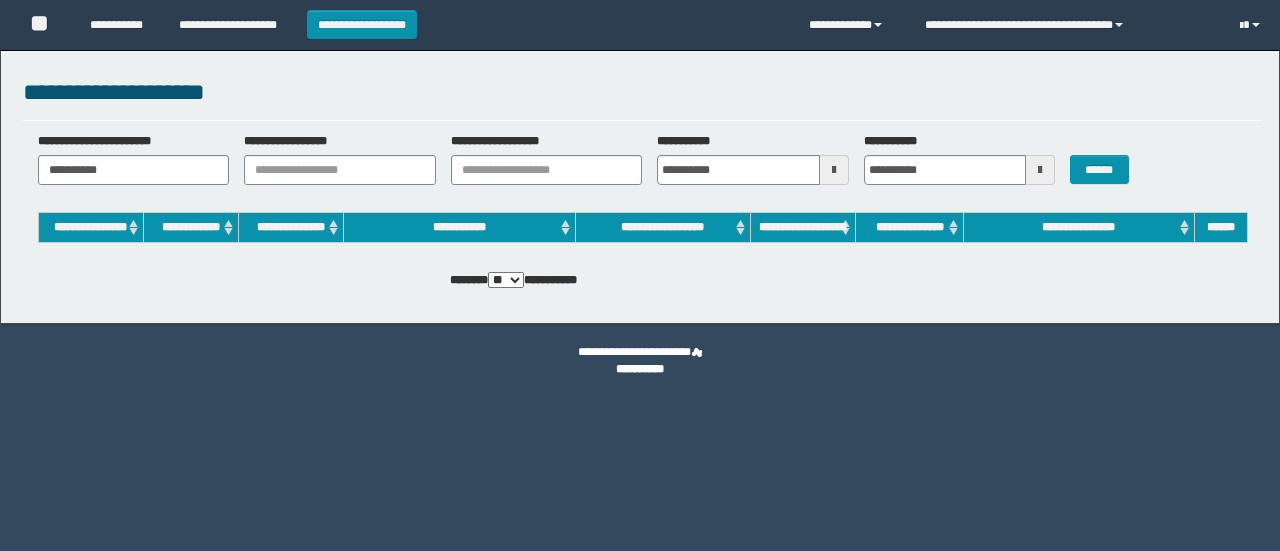 scroll, scrollTop: 0, scrollLeft: 0, axis: both 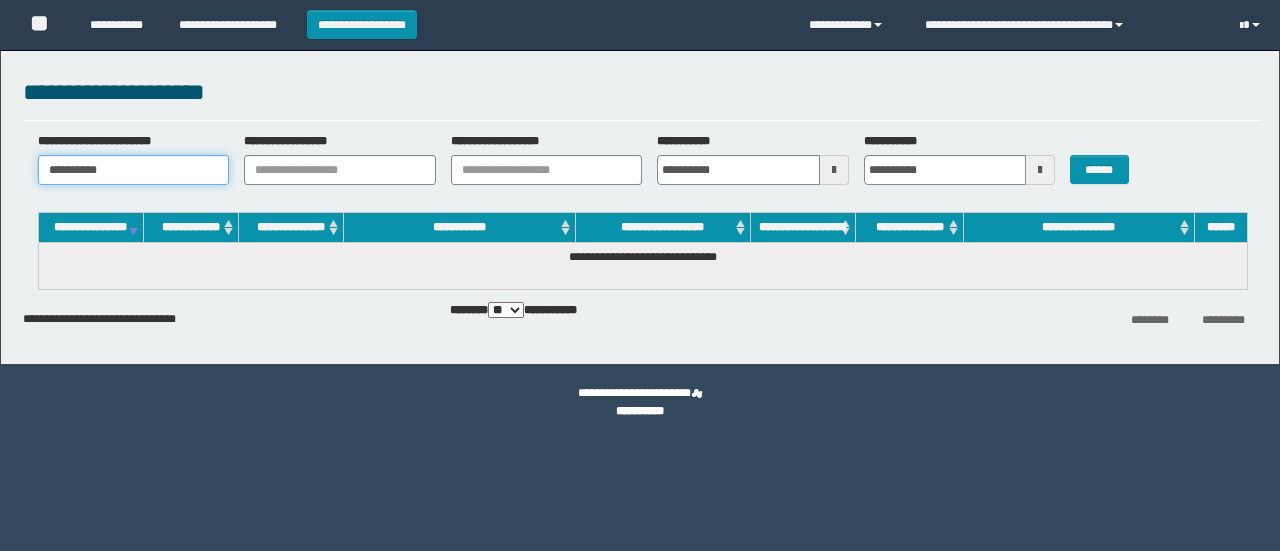 click on "**********" at bounding box center (134, 170) 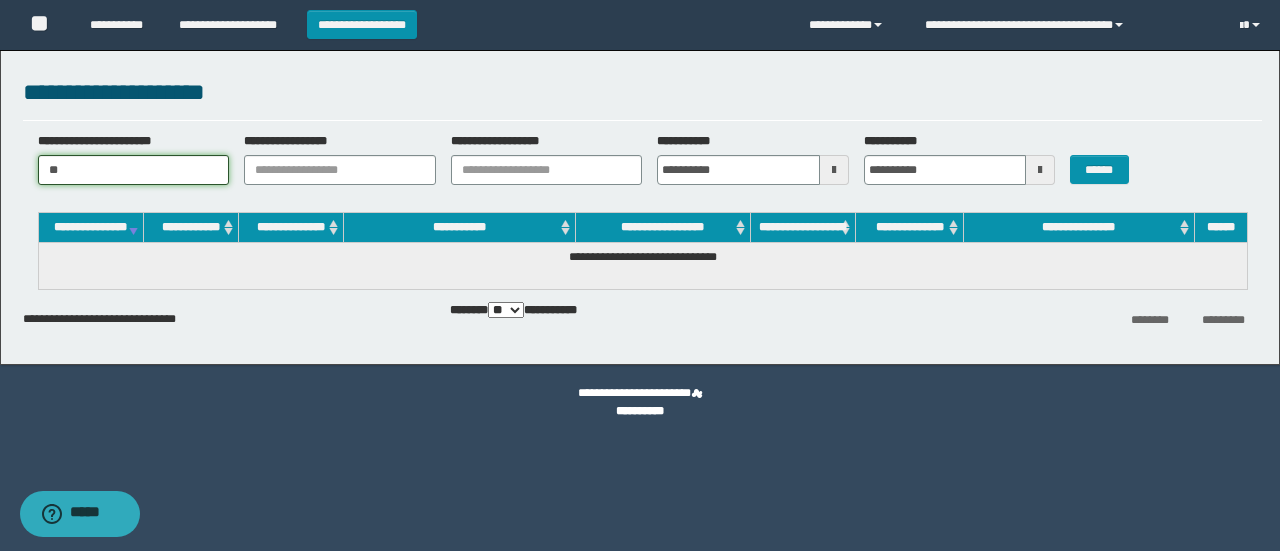 type on "*" 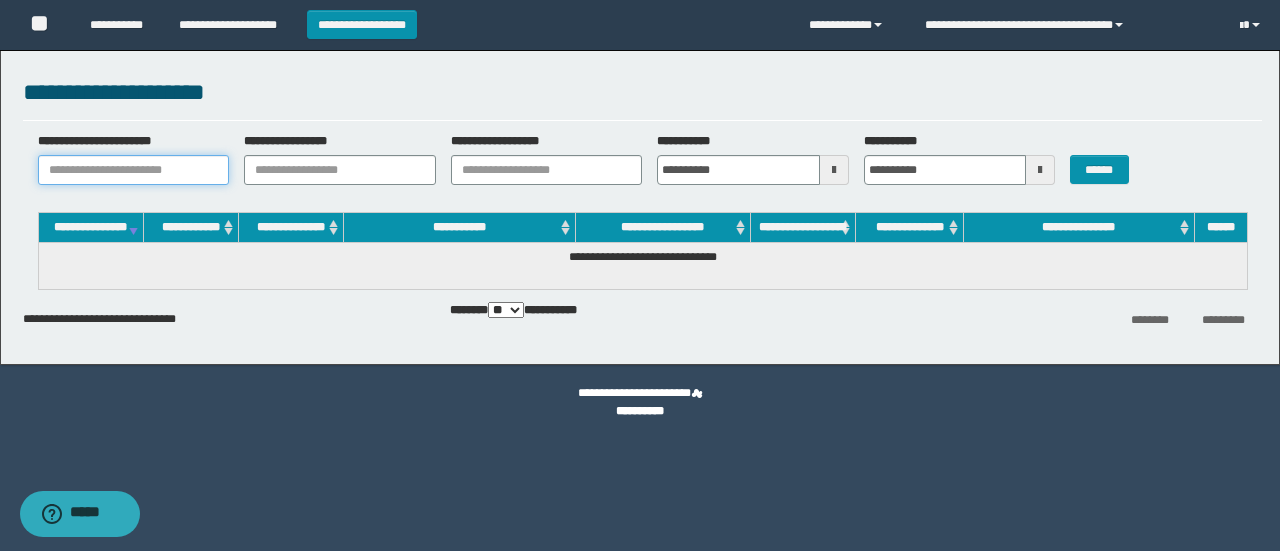 paste on "**********" 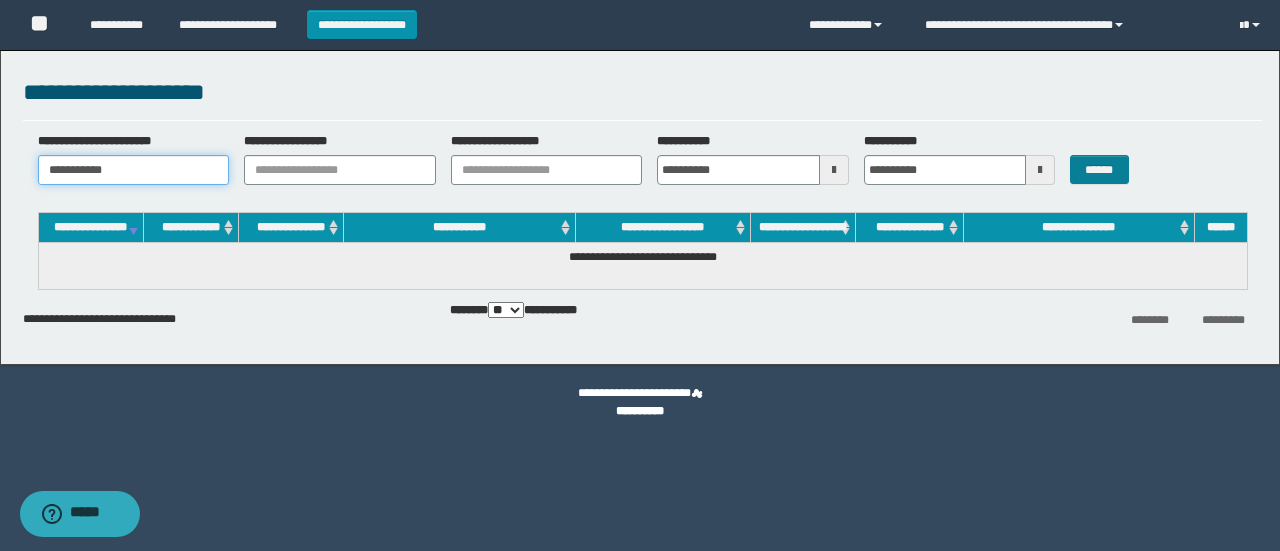 type on "**********" 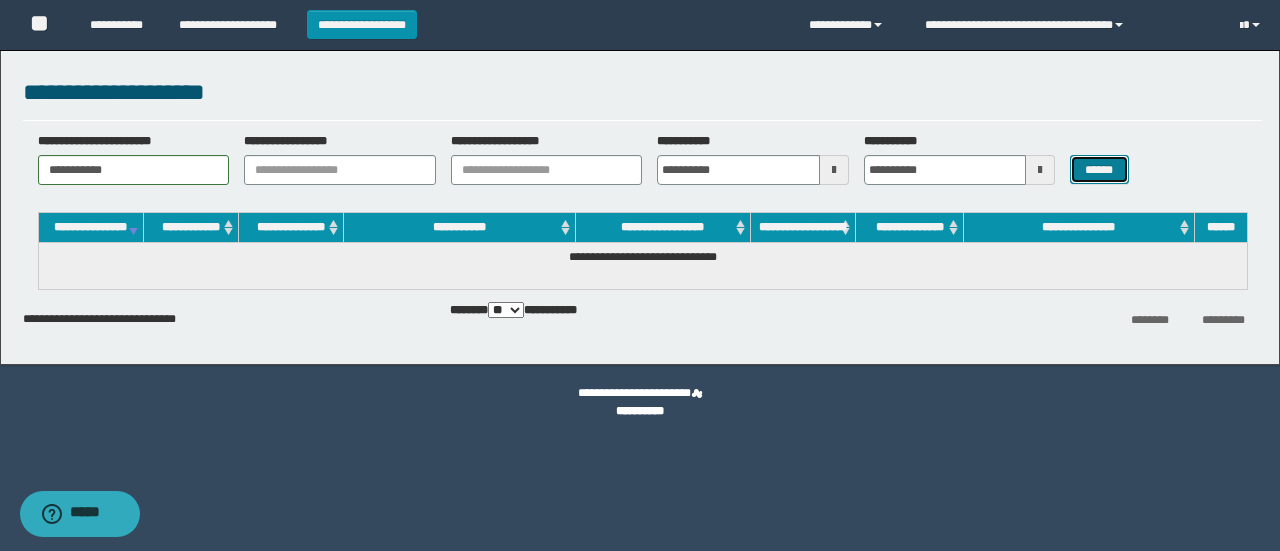 click on "******" at bounding box center (1099, 169) 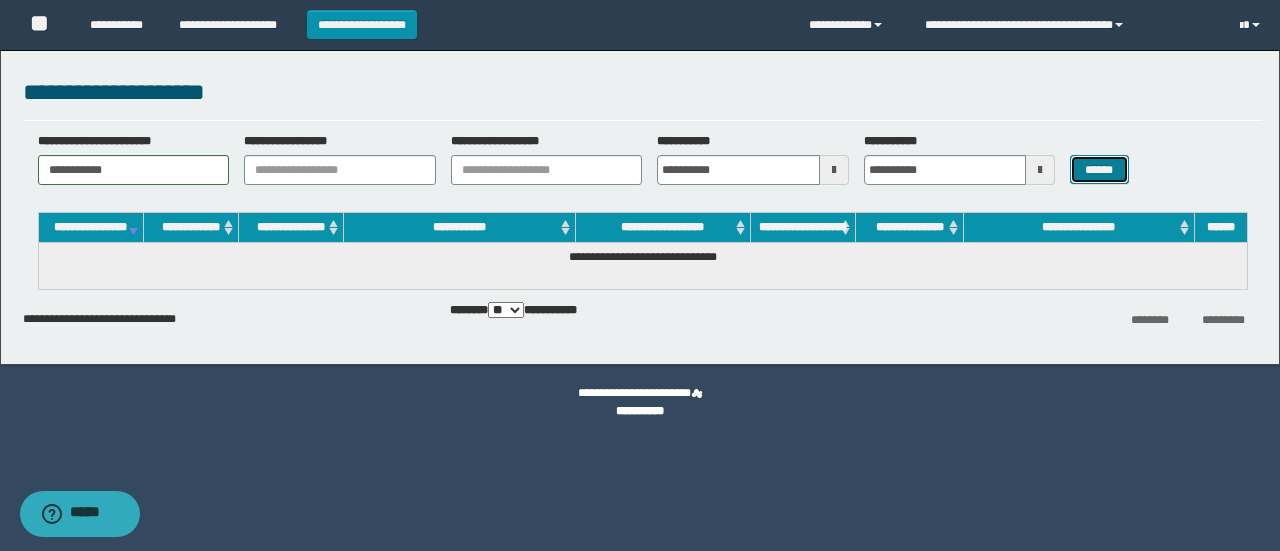 click on "******" at bounding box center [1099, 169] 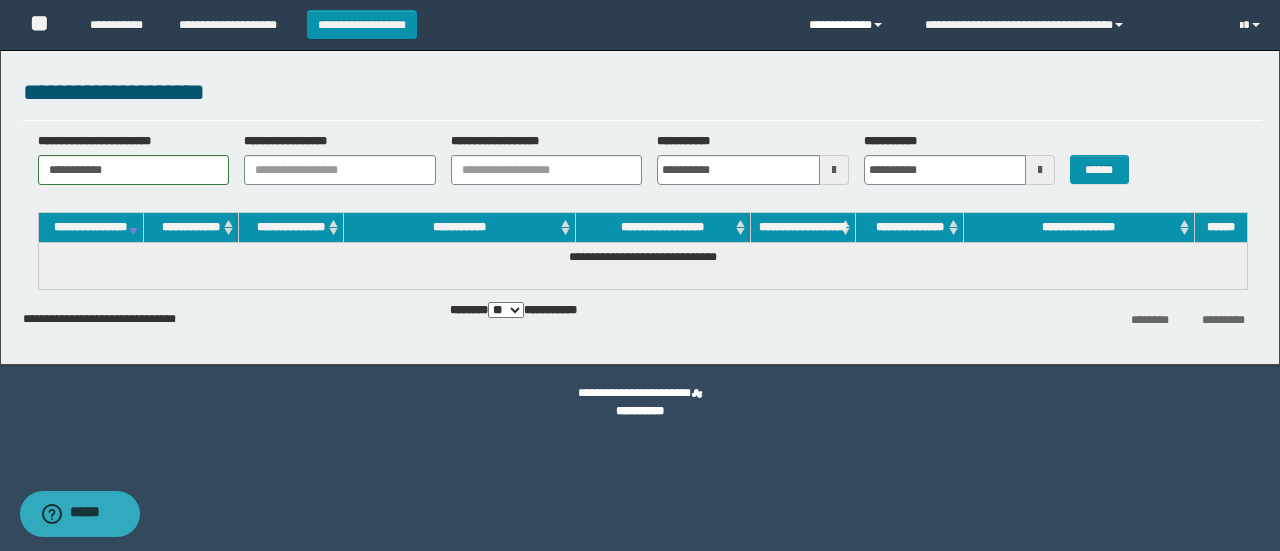 click on "**********" at bounding box center (851, 25) 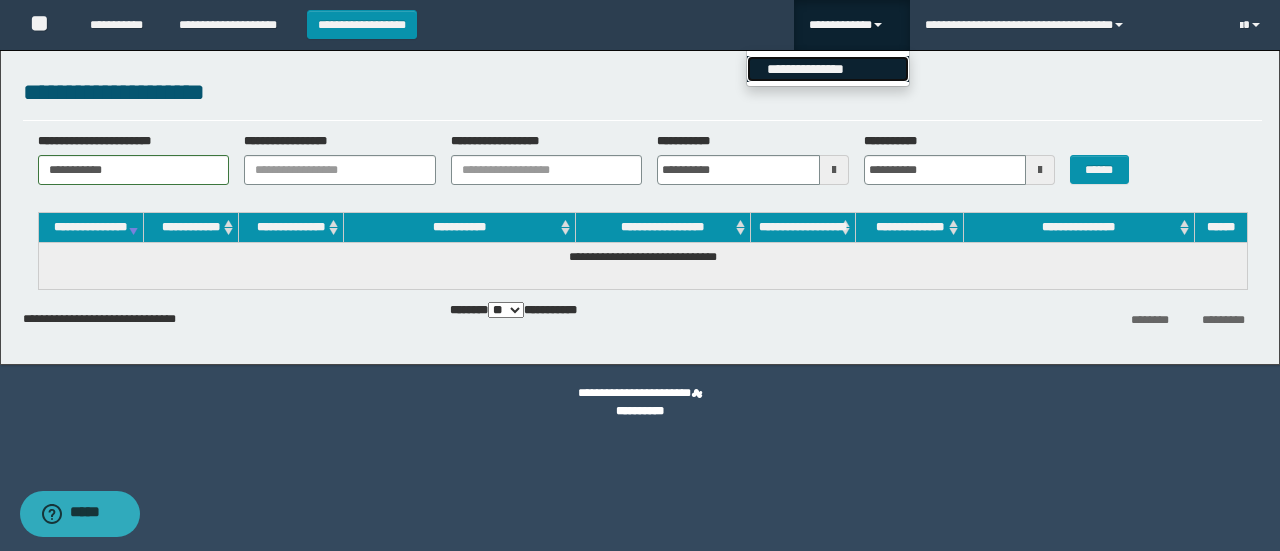 click on "**********" at bounding box center (828, 69) 